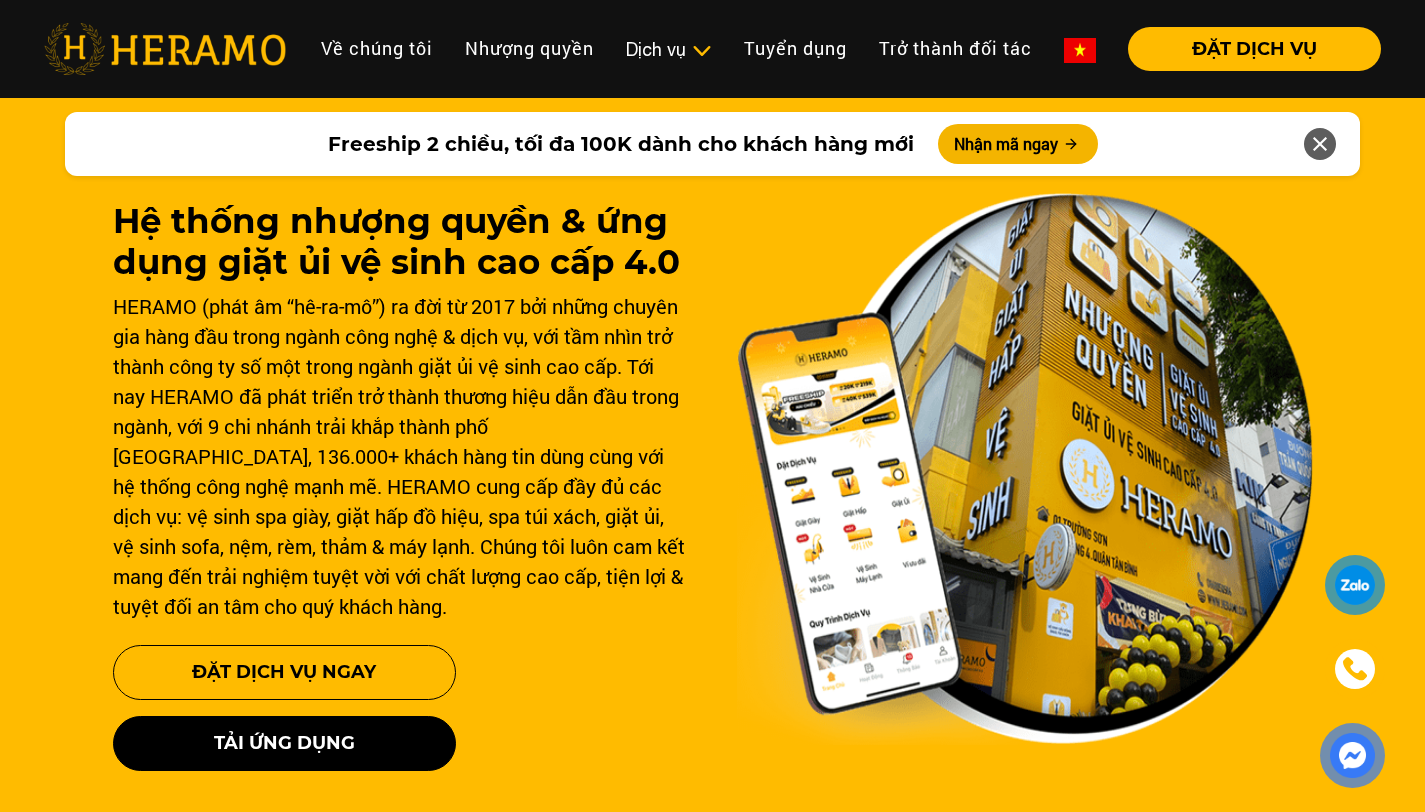 scroll, scrollTop: 0, scrollLeft: 0, axis: both 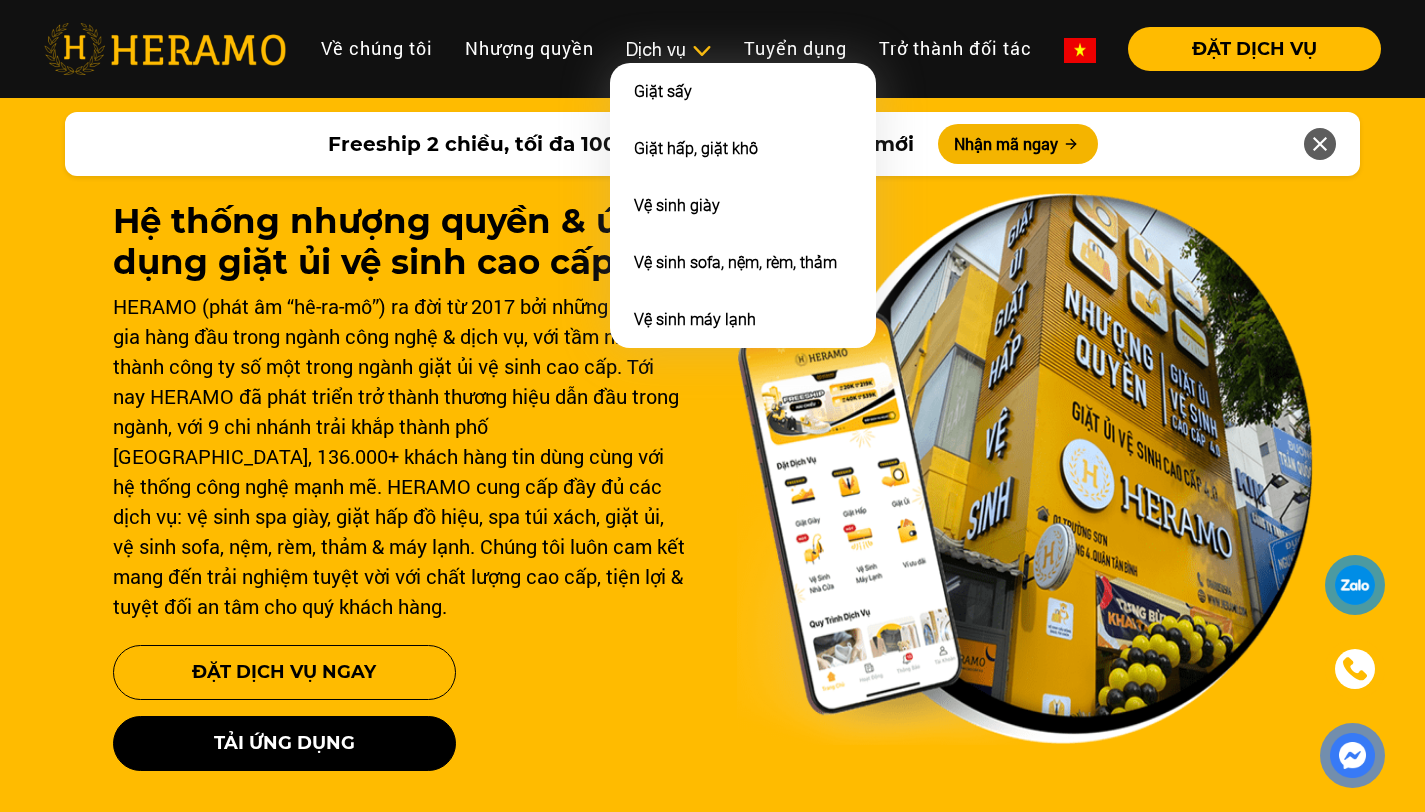 click on "Dịch vụ" at bounding box center (669, 49) 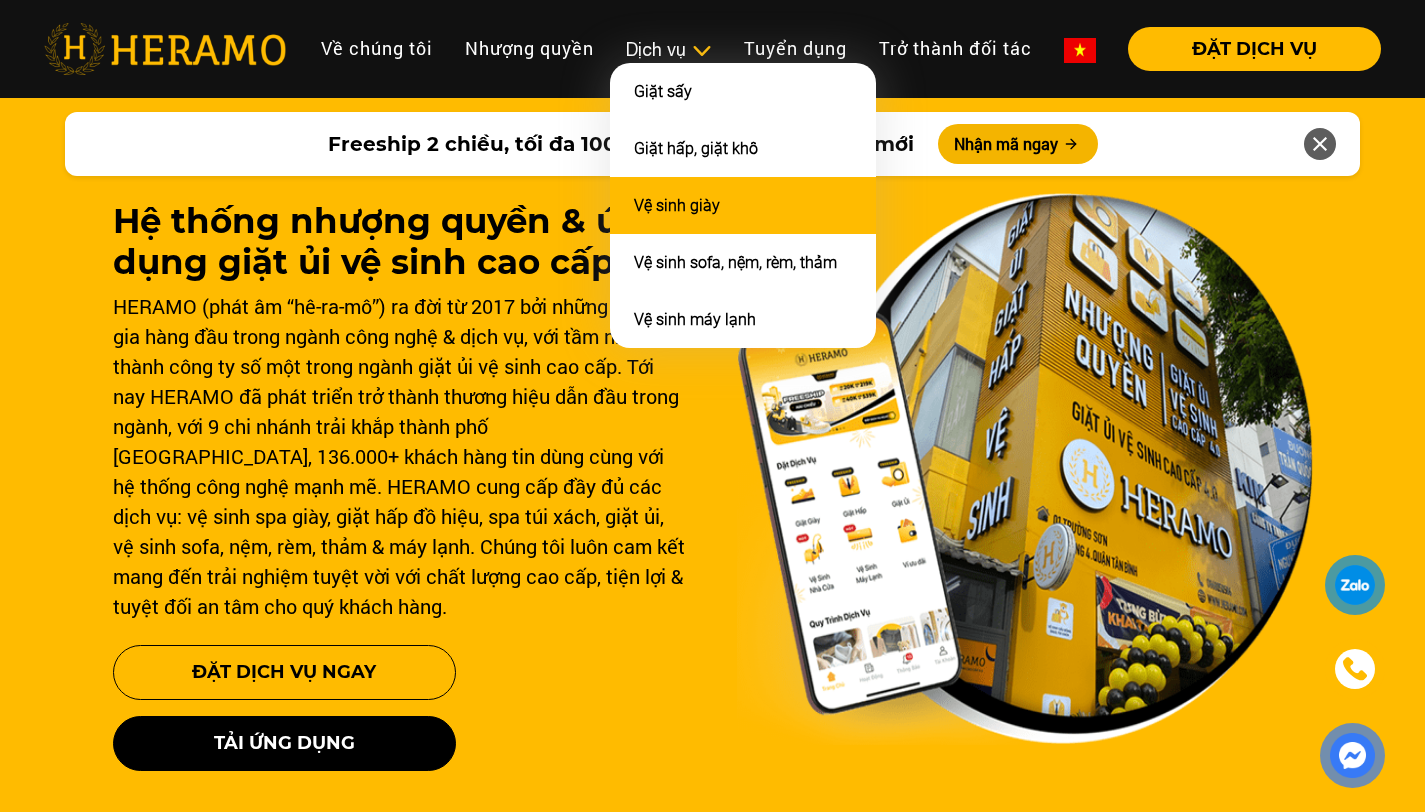 click on "Vệ sinh giày" at bounding box center (743, 205) 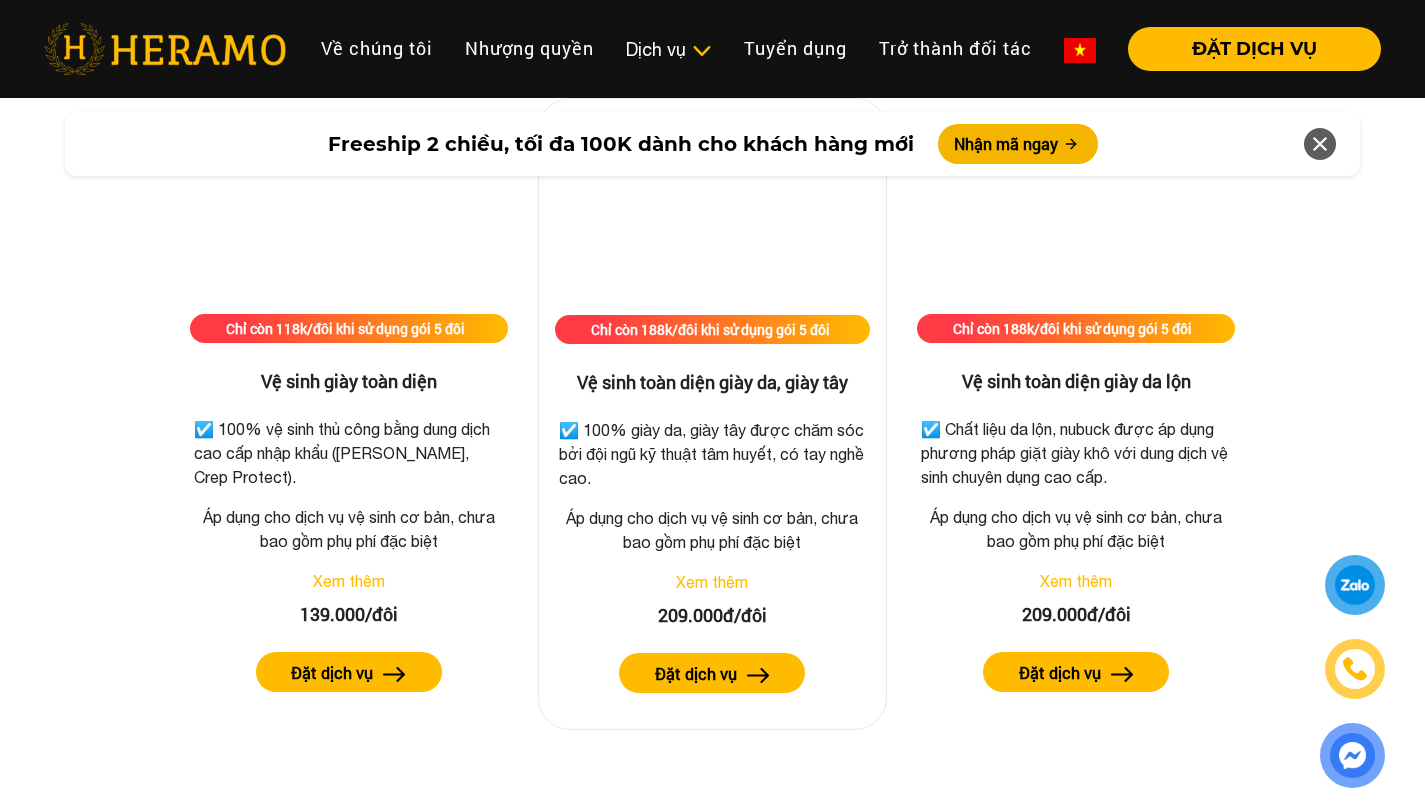 scroll, scrollTop: 2806, scrollLeft: 0, axis: vertical 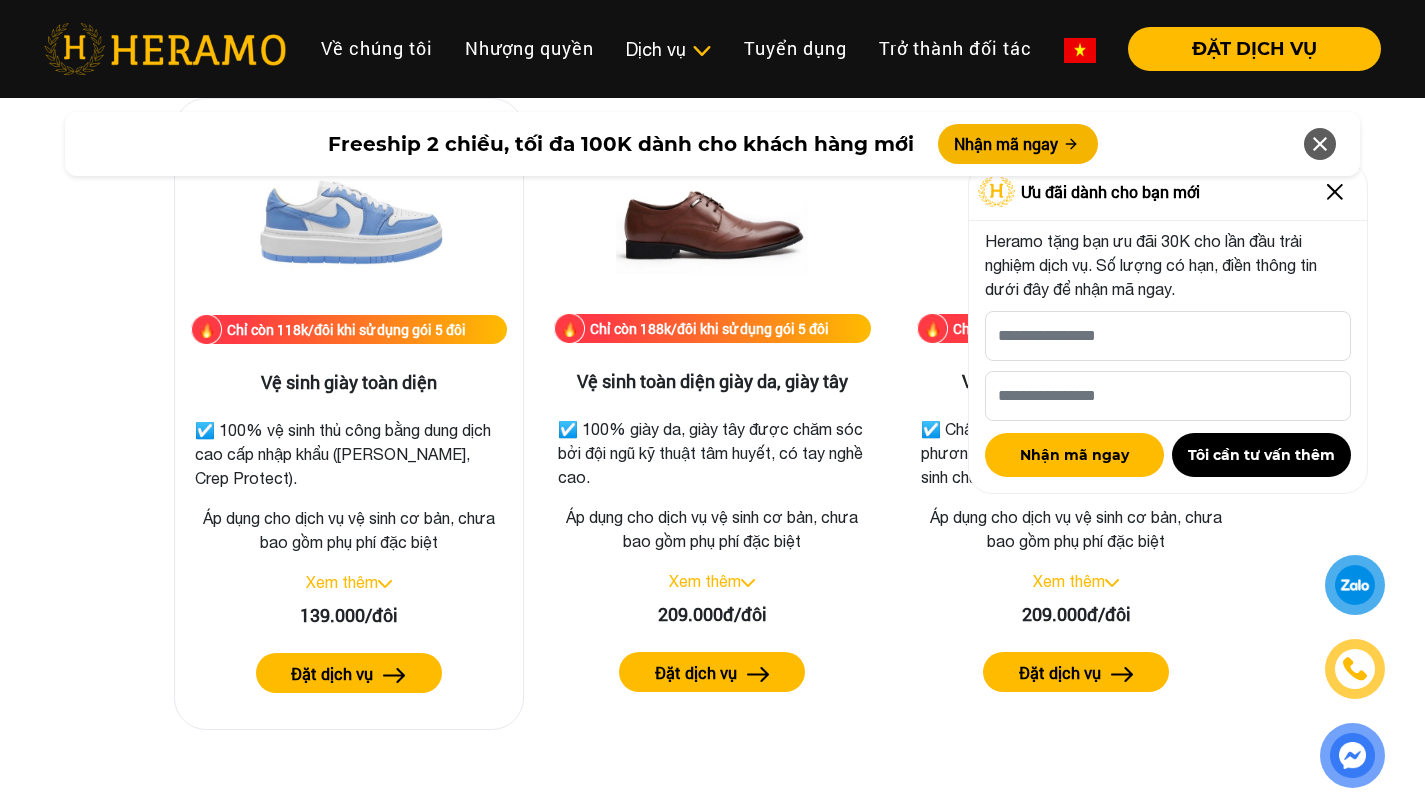 click at bounding box center [385, 584] 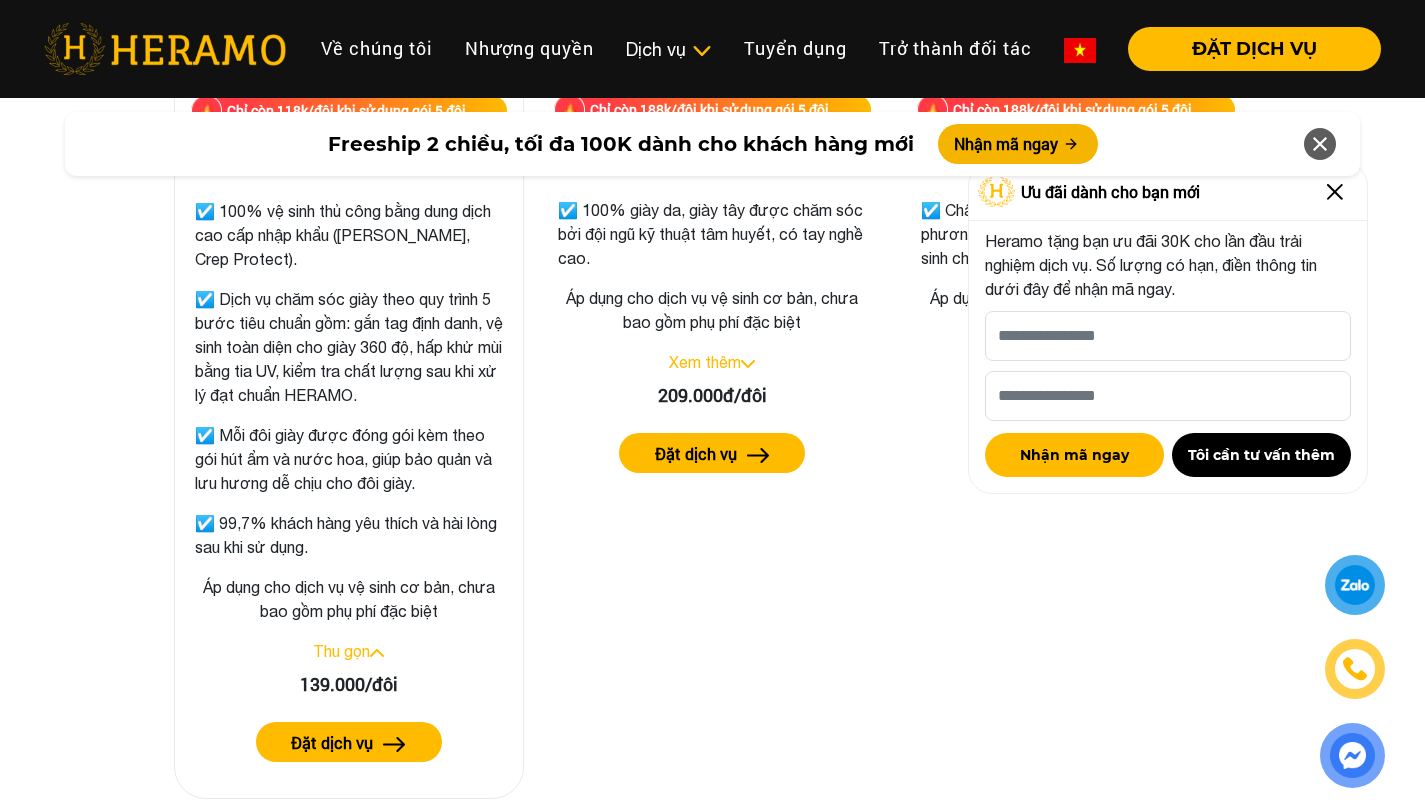click on "☑️ Mỗi đôi giày được đóng gói kèm theo gói hút ẩm và nước hoa, giúp bảo quản và lưu hương dễ chịu cho đôi giày." at bounding box center (349, 459) 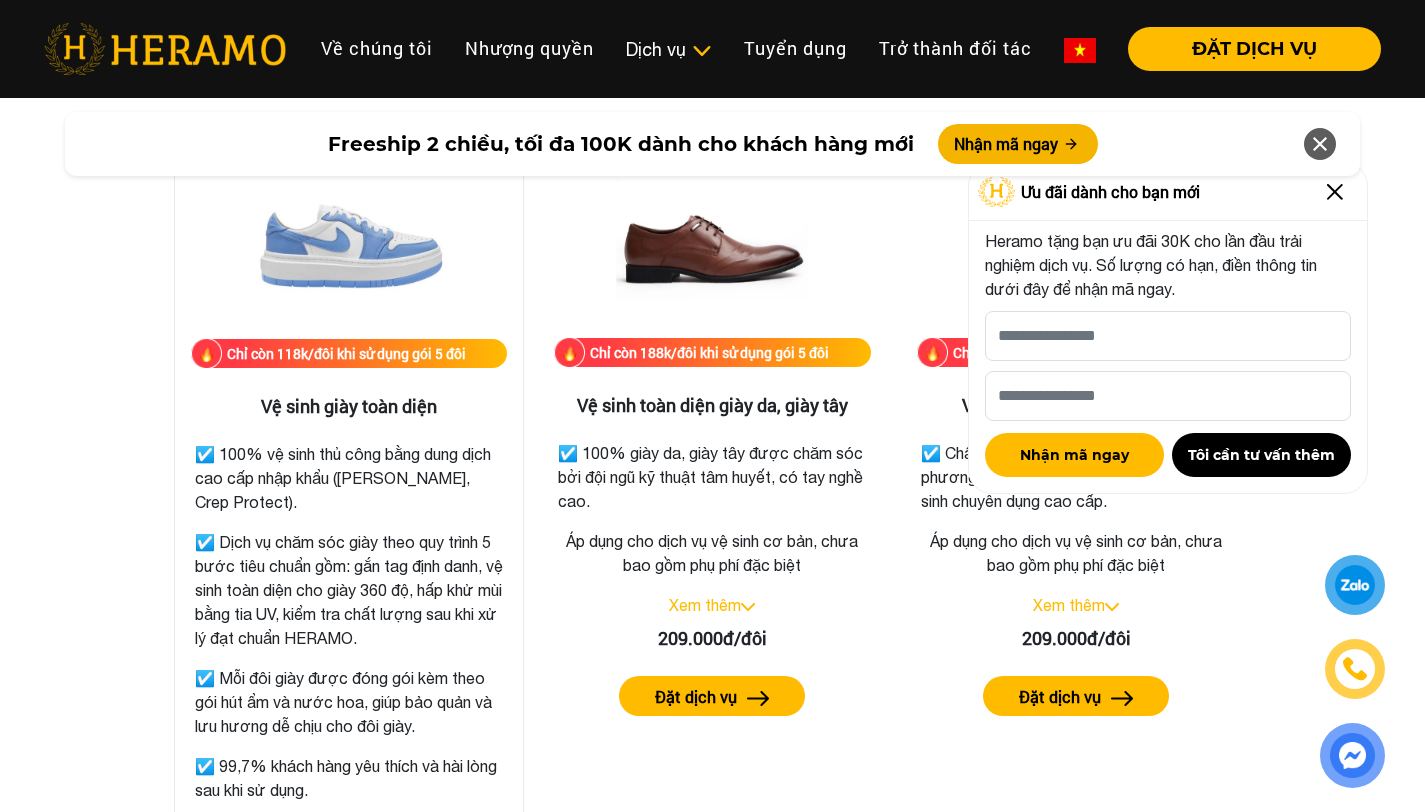 scroll, scrollTop: 2605, scrollLeft: 0, axis: vertical 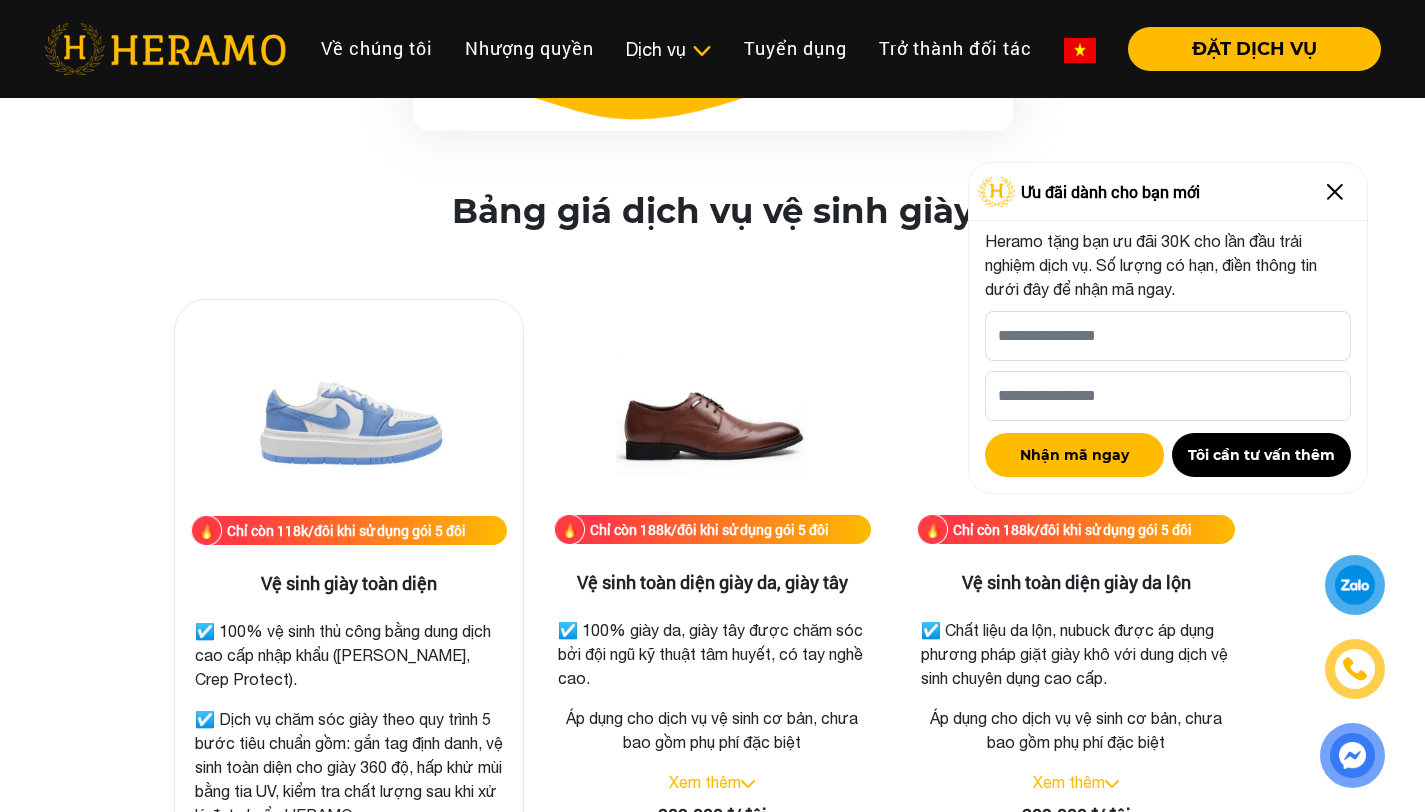 click at bounding box center [349, 416] 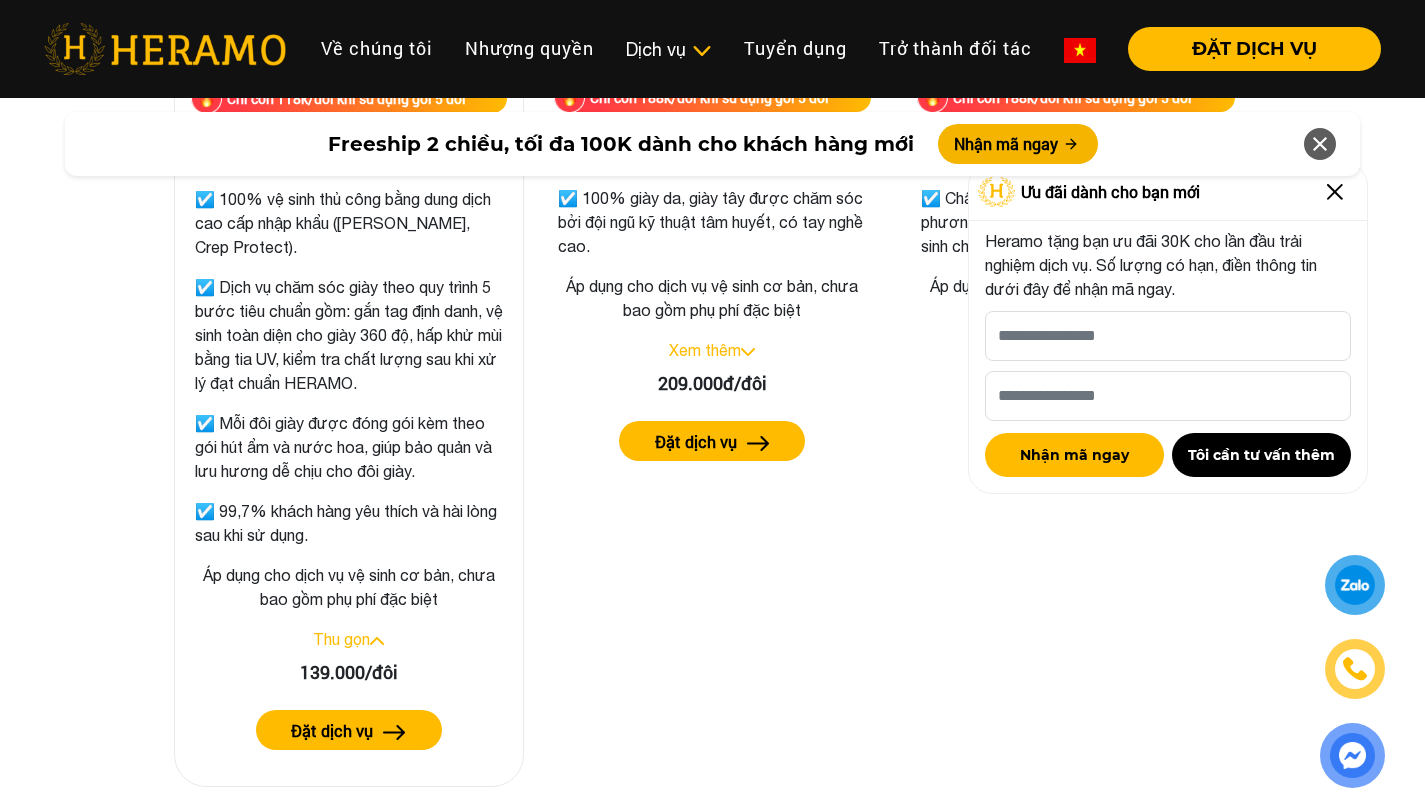 click on "Thu gọn" at bounding box center [341, 639] 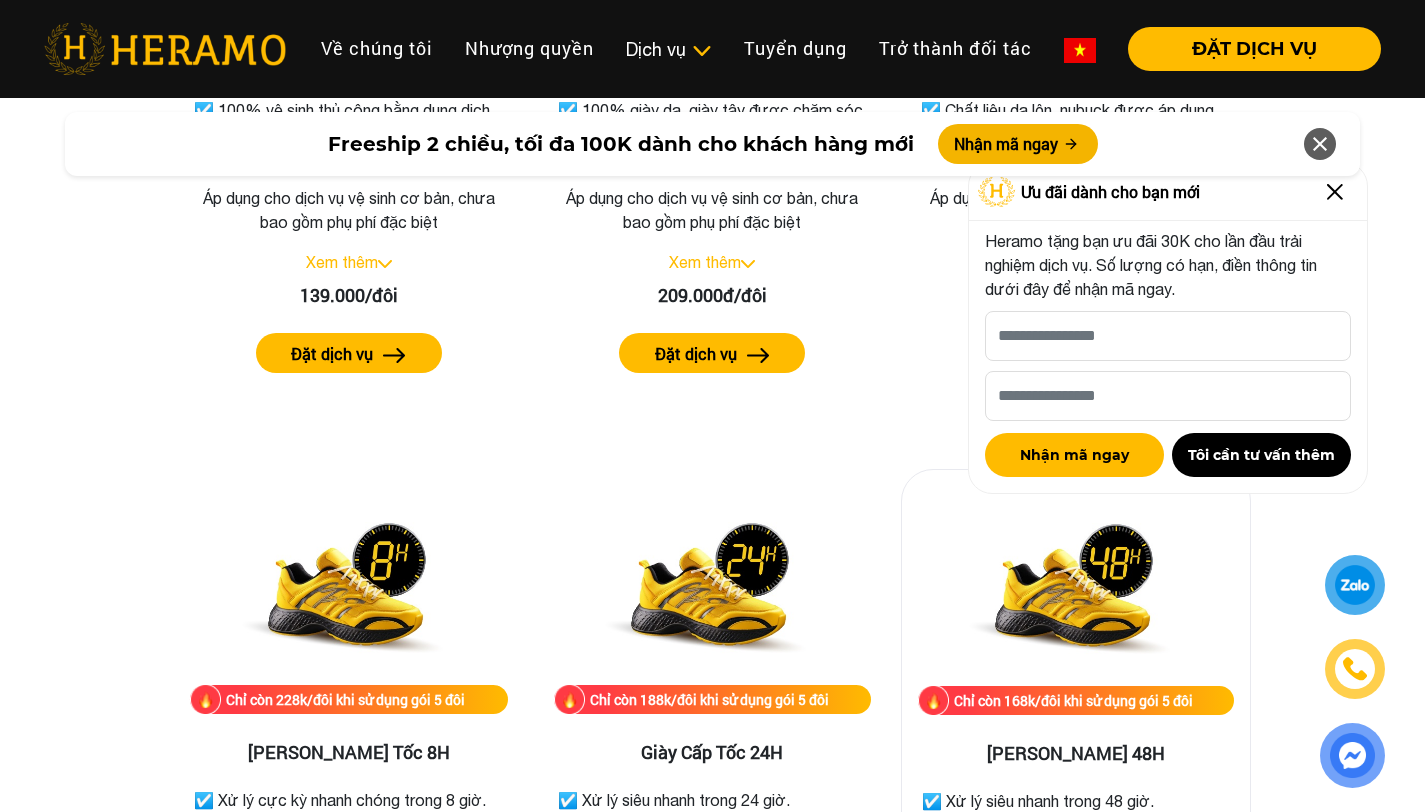 scroll, scrollTop: 3206, scrollLeft: 0, axis: vertical 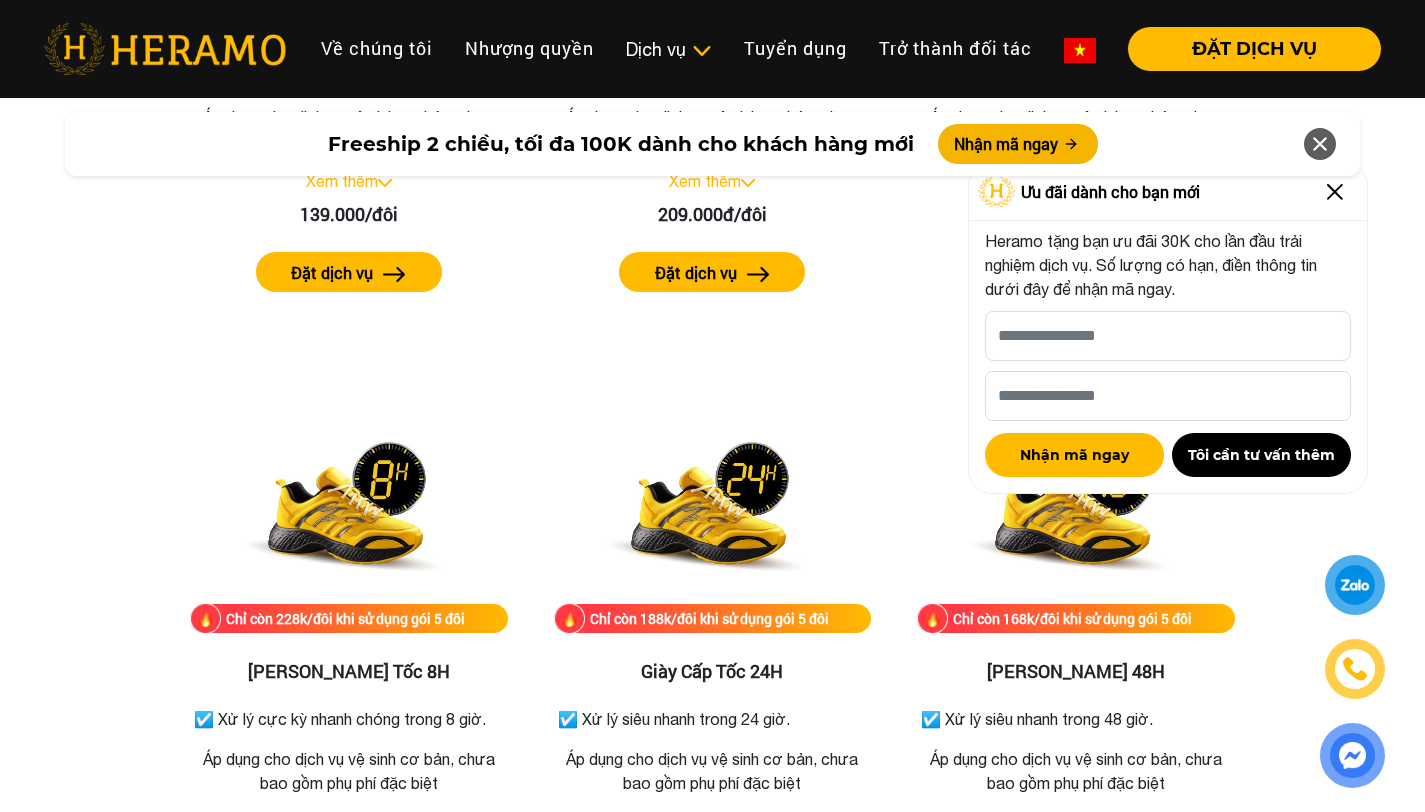 click at bounding box center [1320, 144] 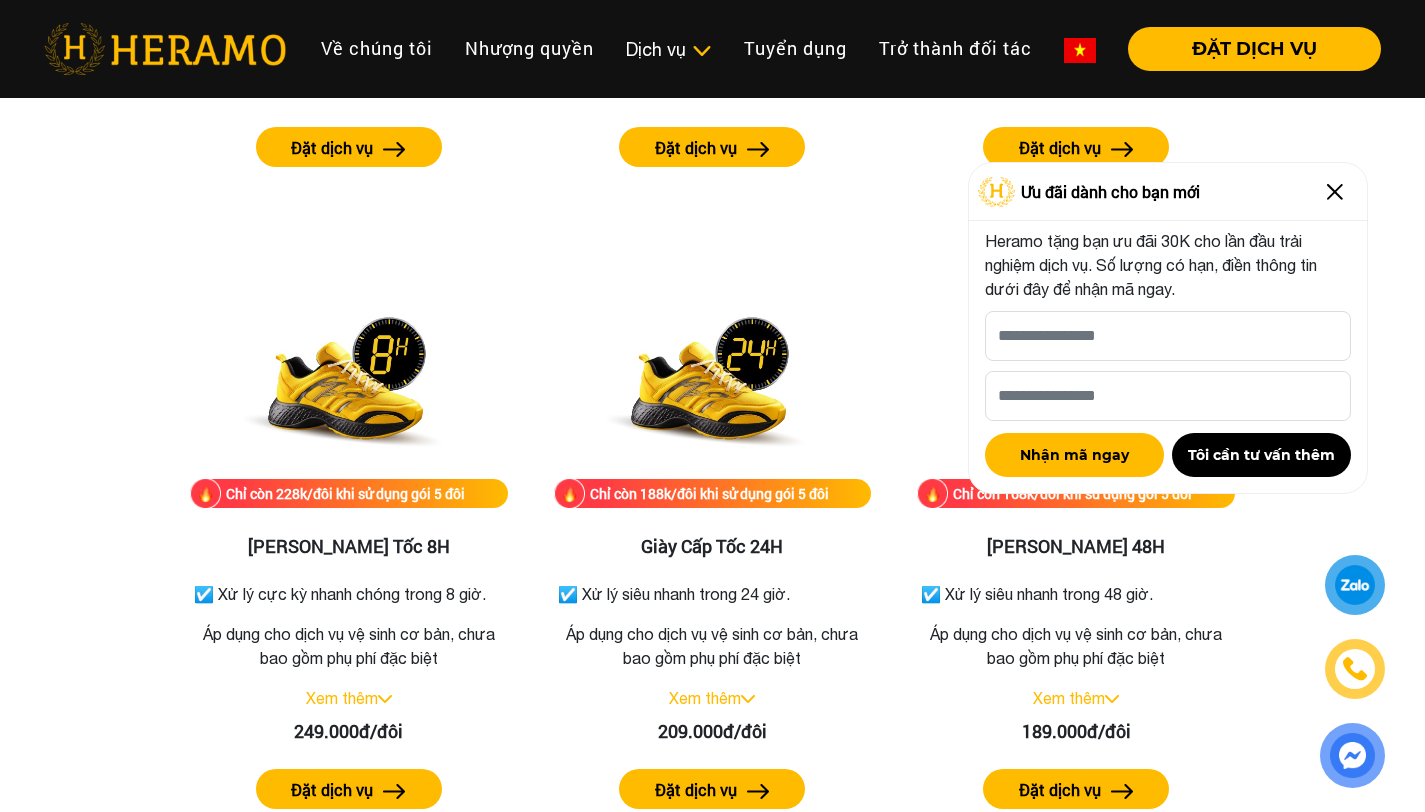 scroll, scrollTop: 3398, scrollLeft: 0, axis: vertical 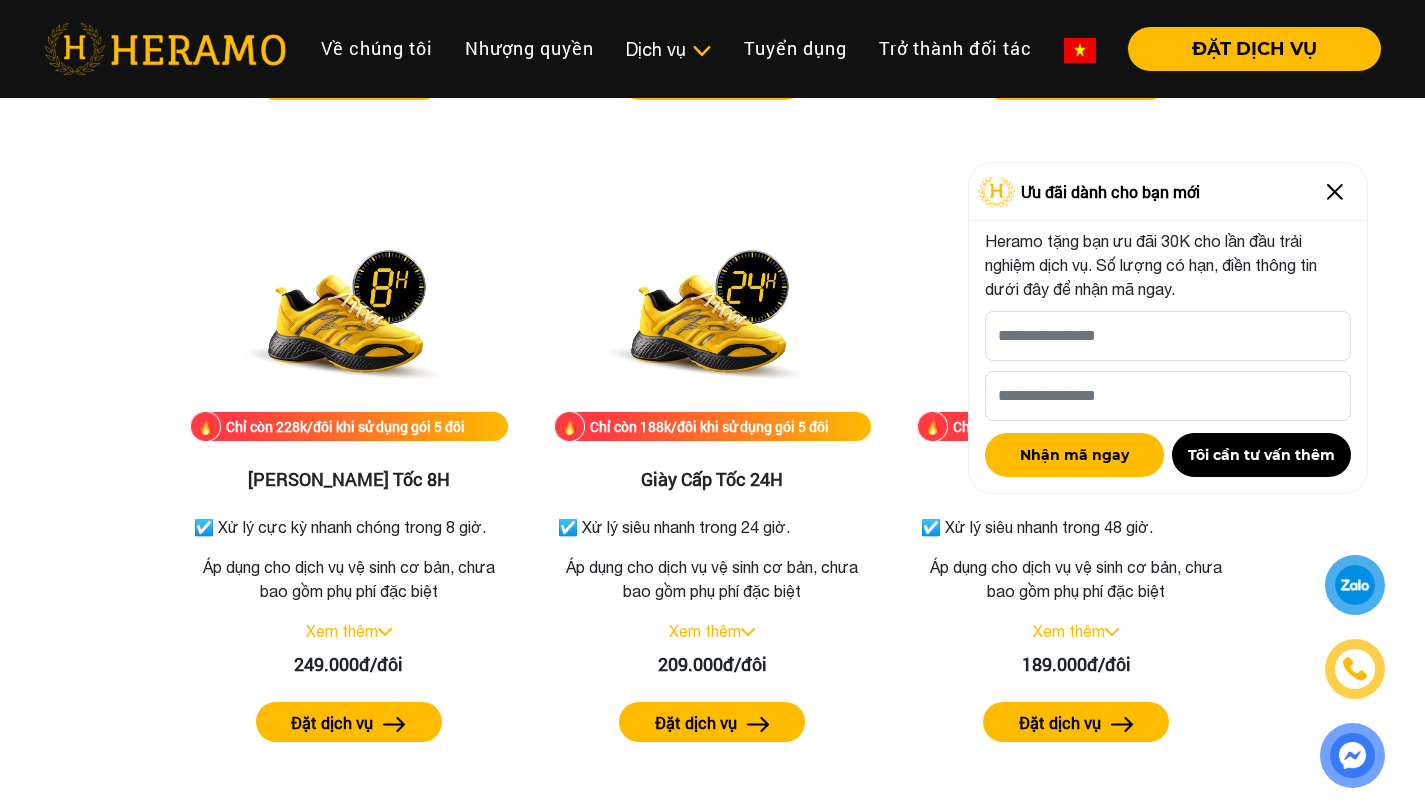 click at bounding box center [1335, 192] 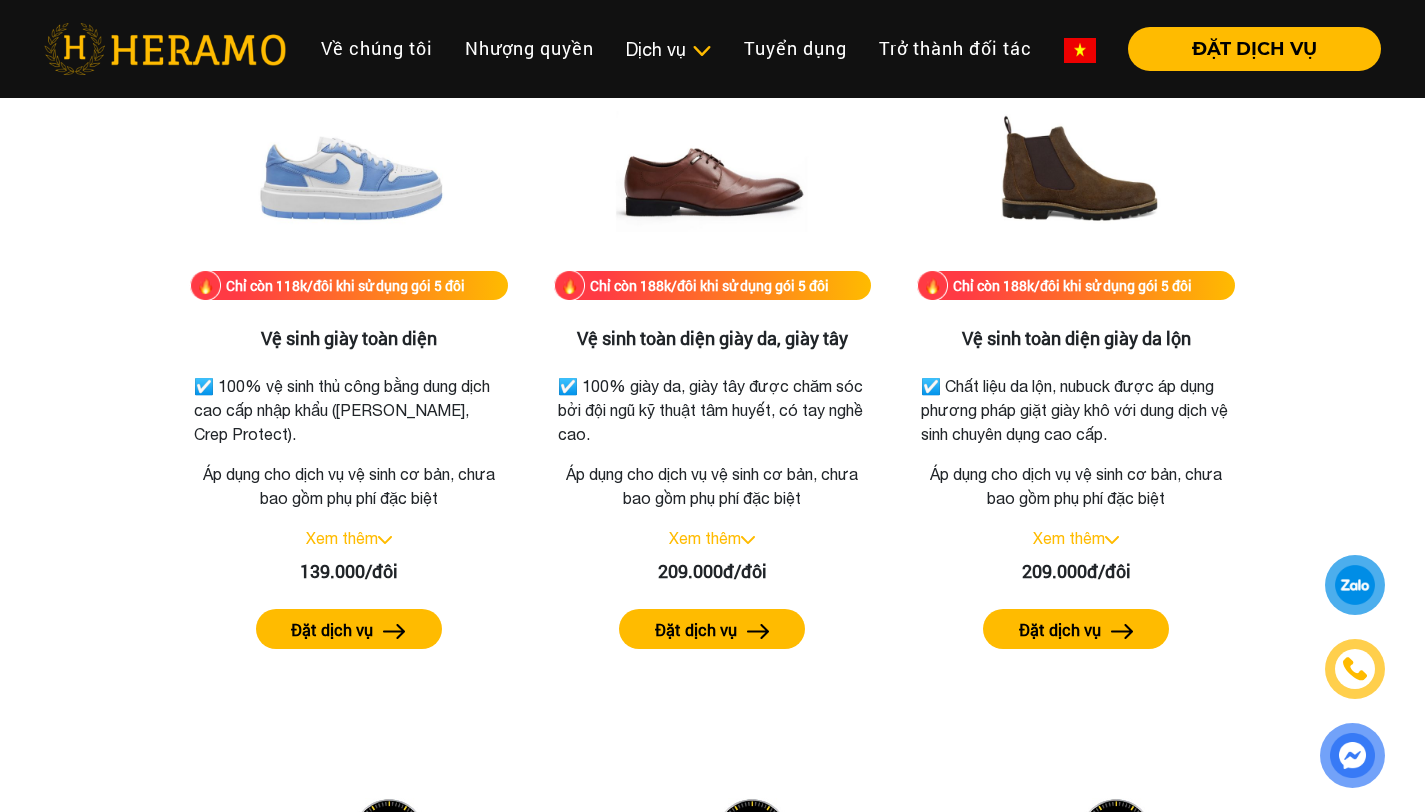 scroll, scrollTop: 2823, scrollLeft: 0, axis: vertical 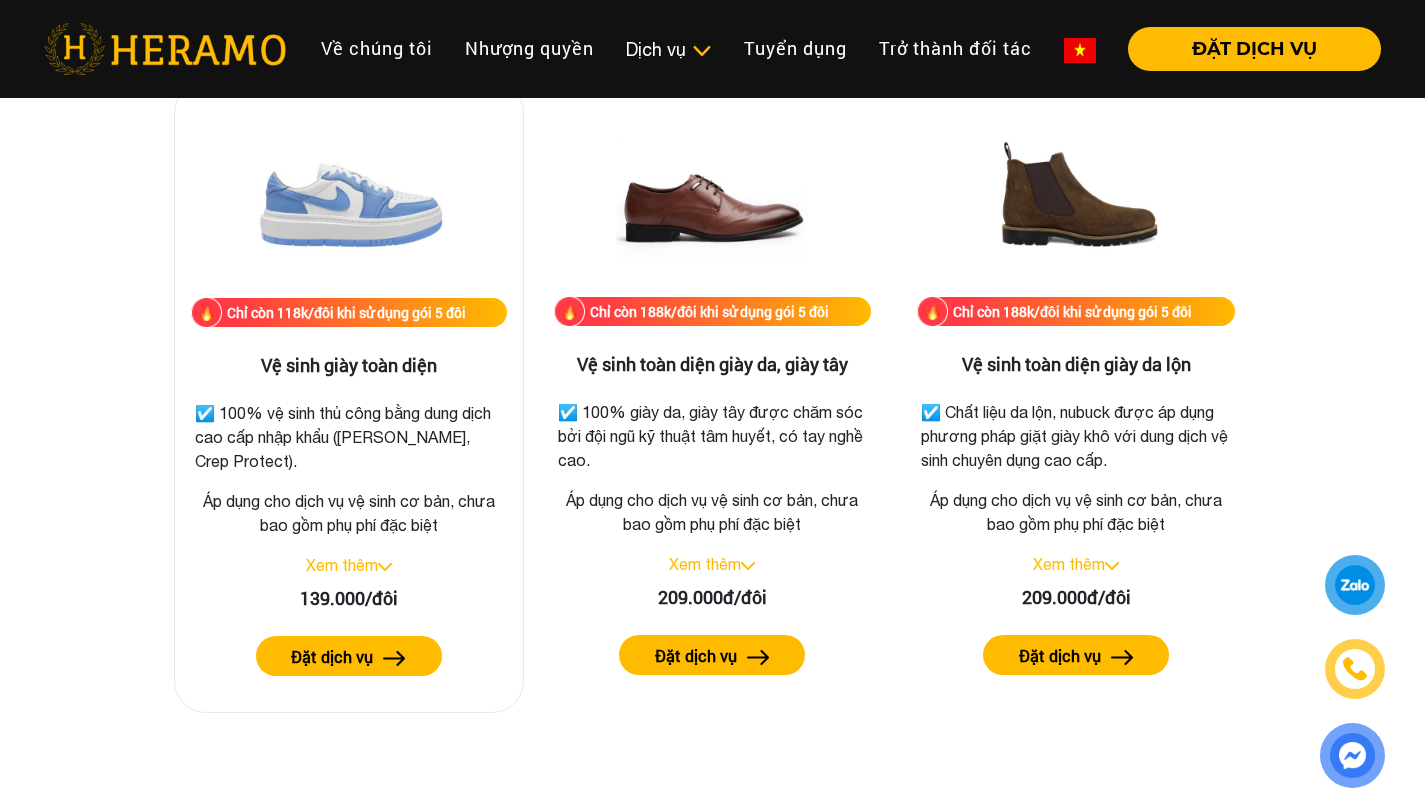 click at bounding box center [349, 198] 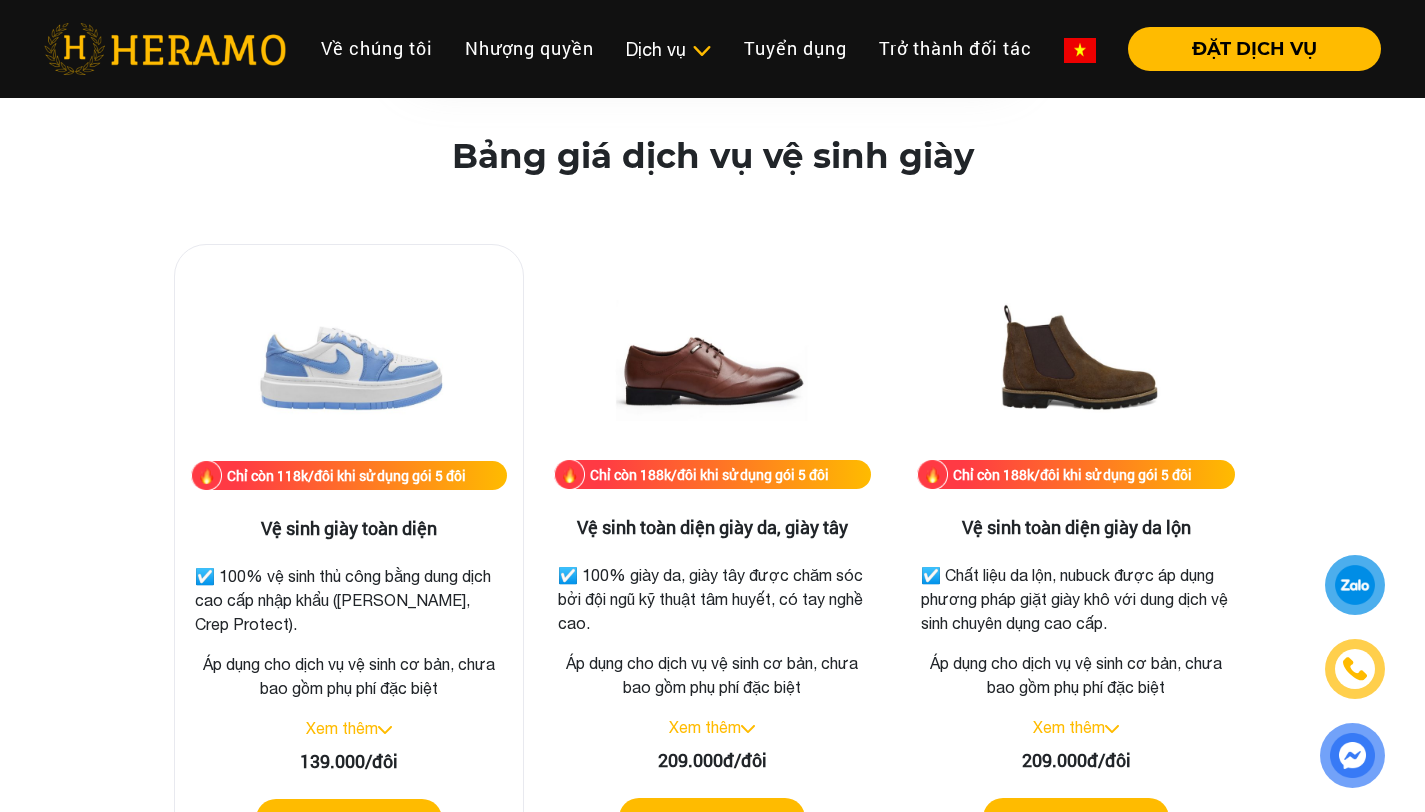 scroll, scrollTop: 2694, scrollLeft: 0, axis: vertical 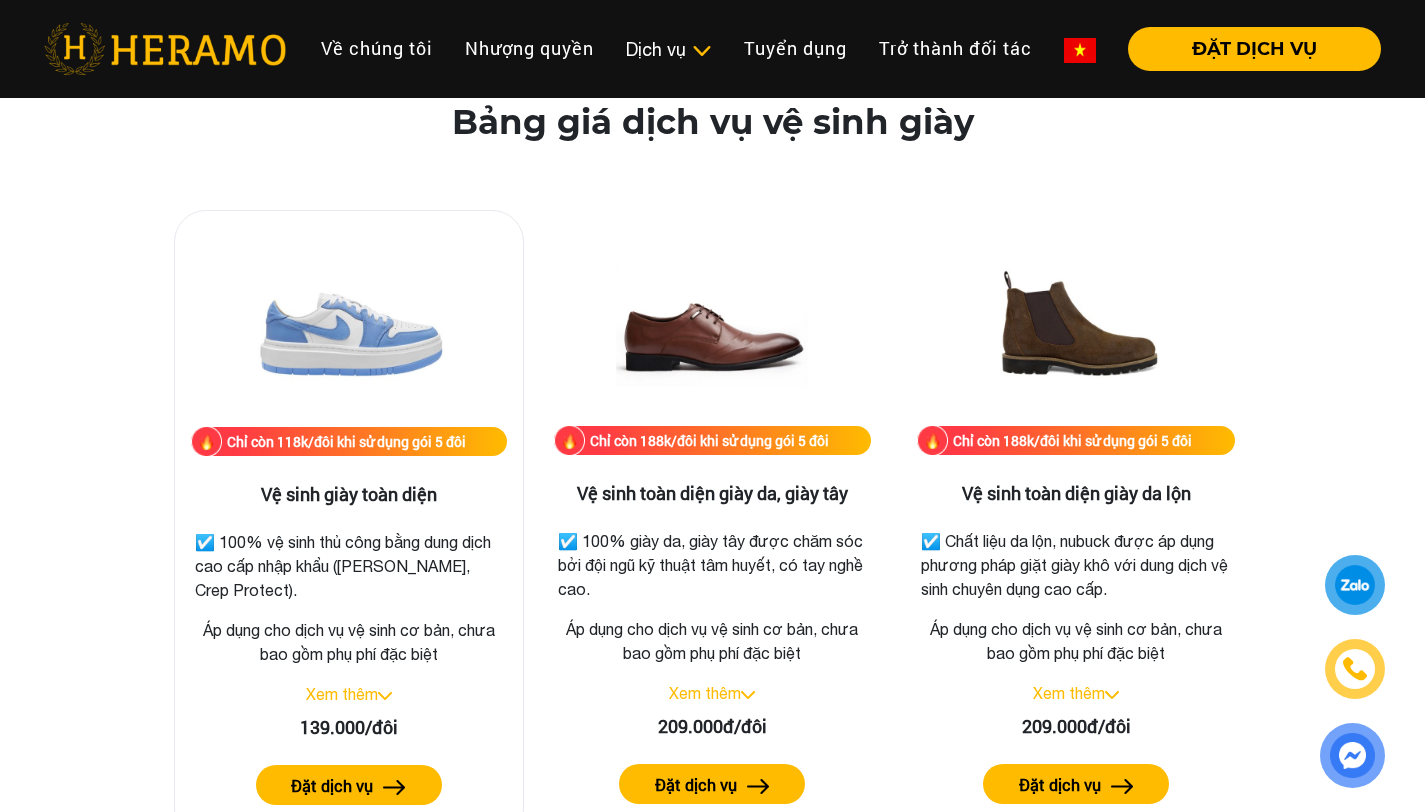 click on "Chỉ còn 118k/đôi khi sử dụng gói 5 đôi" at bounding box center (346, 441) 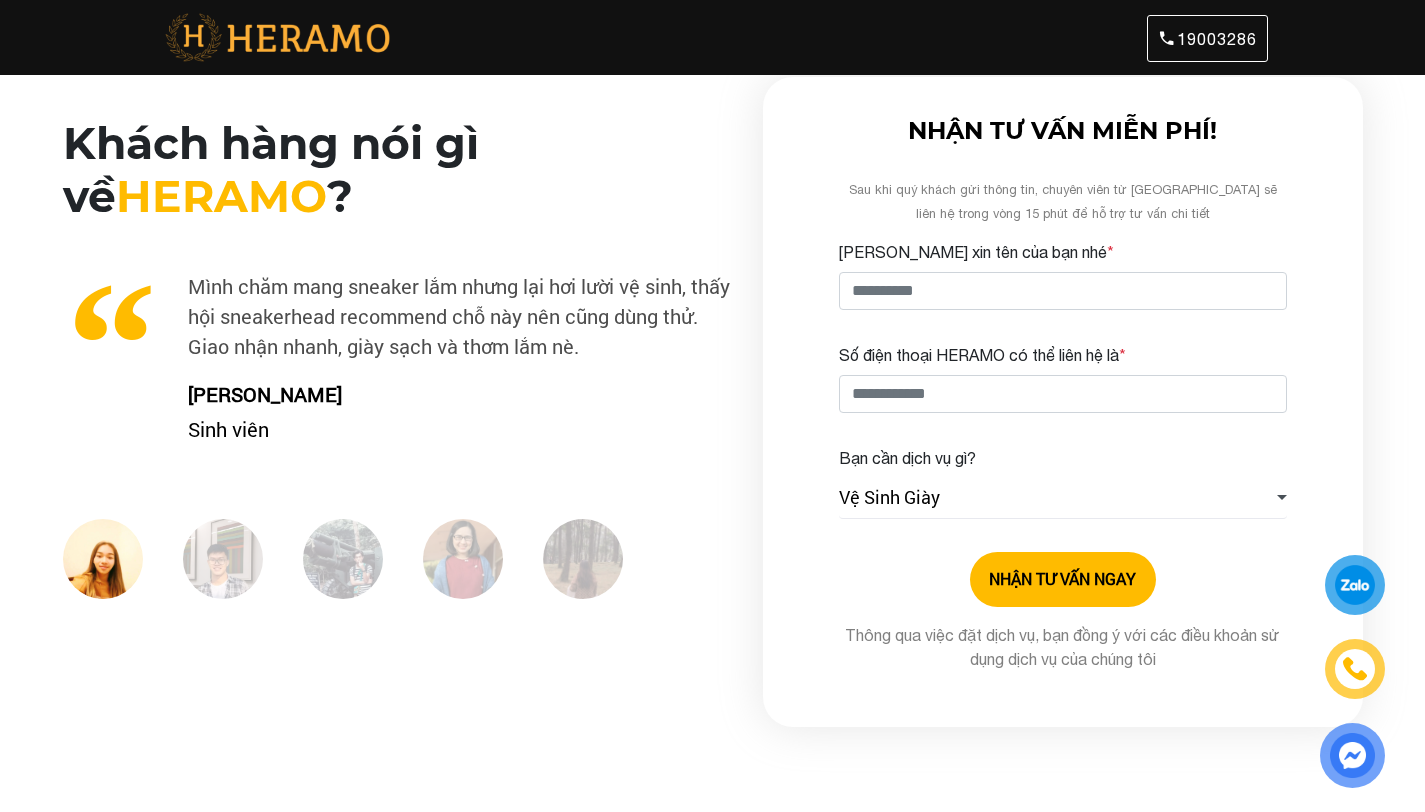 scroll, scrollTop: 0, scrollLeft: 0, axis: both 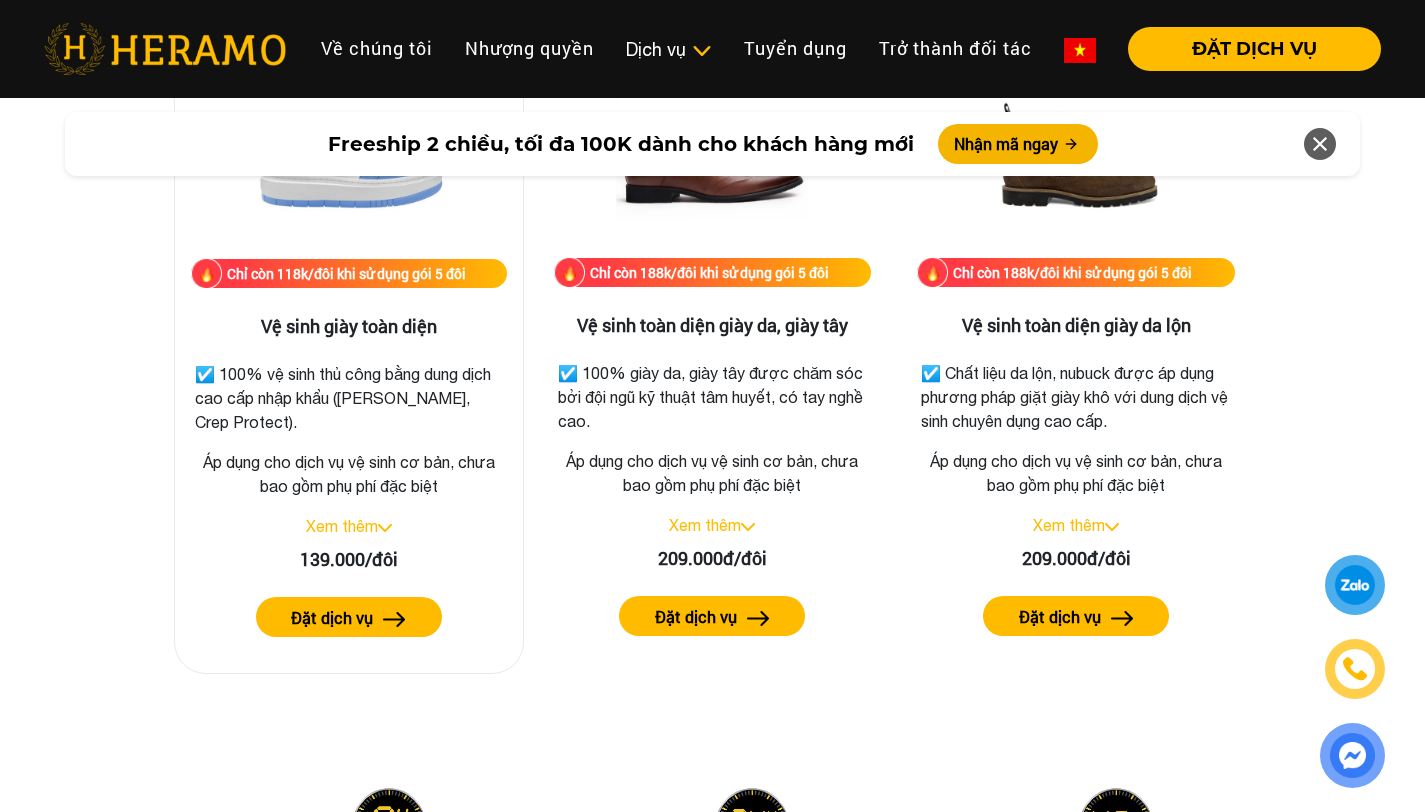 click on "Xem thêm" at bounding box center [342, 526] 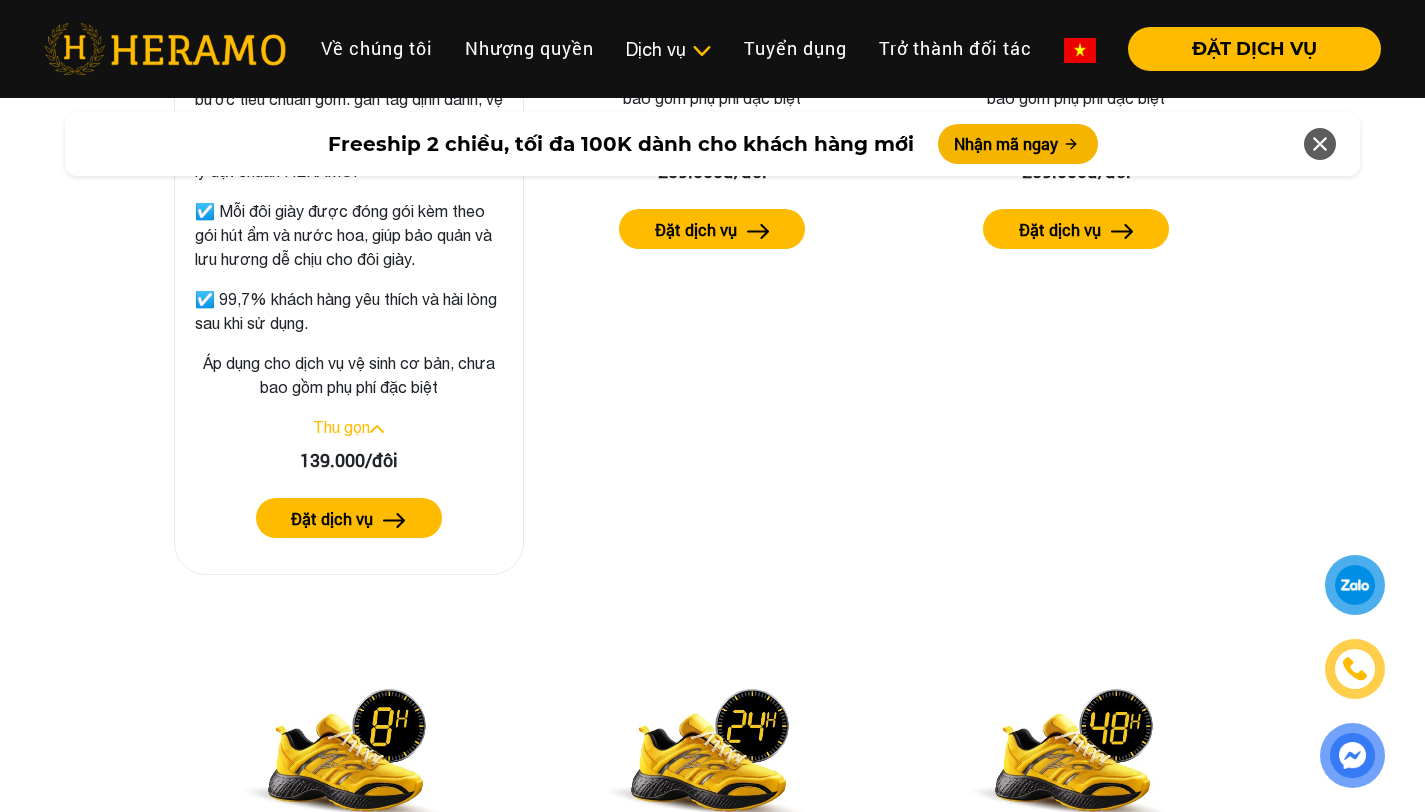 scroll, scrollTop: 3254, scrollLeft: 0, axis: vertical 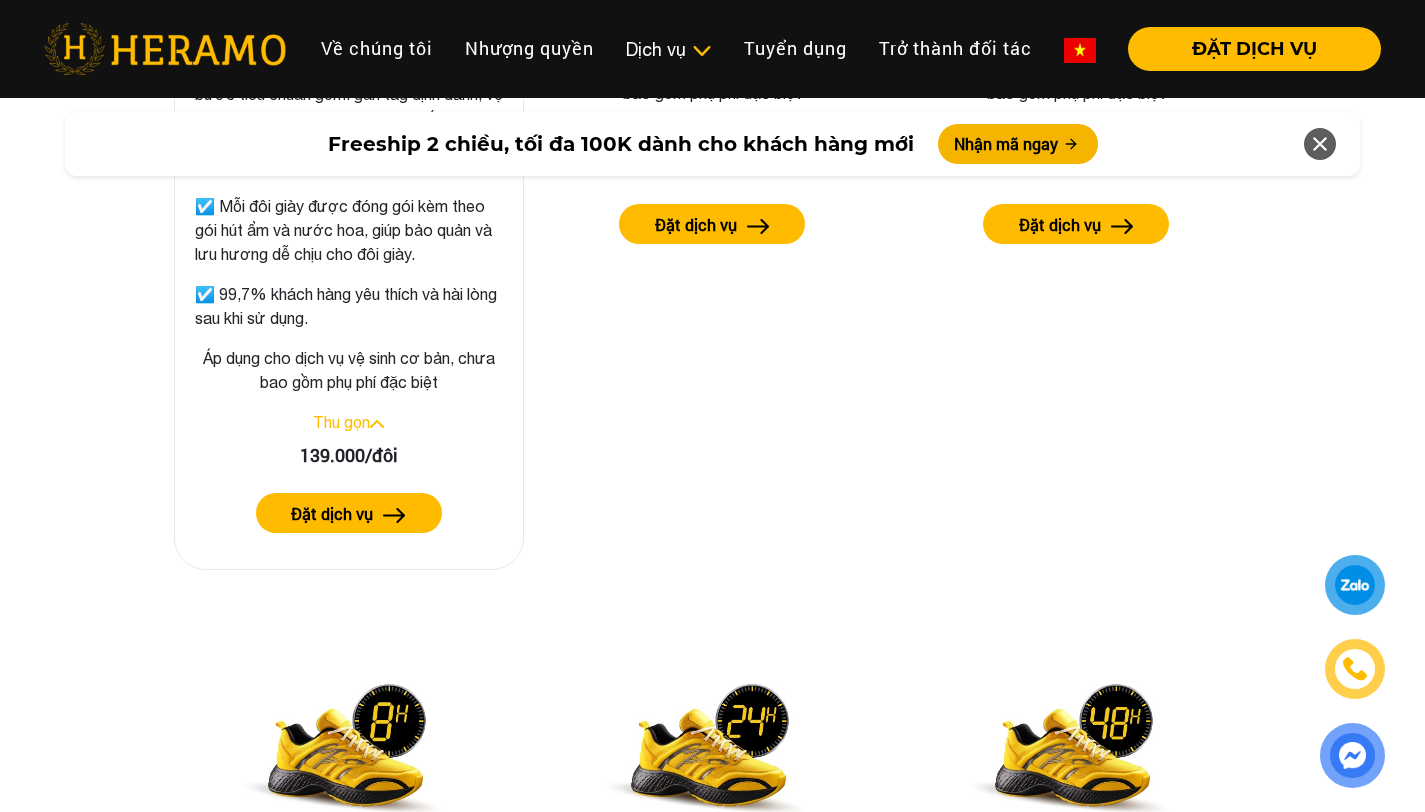 click on "Đặt dịch vụ" at bounding box center (332, 514) 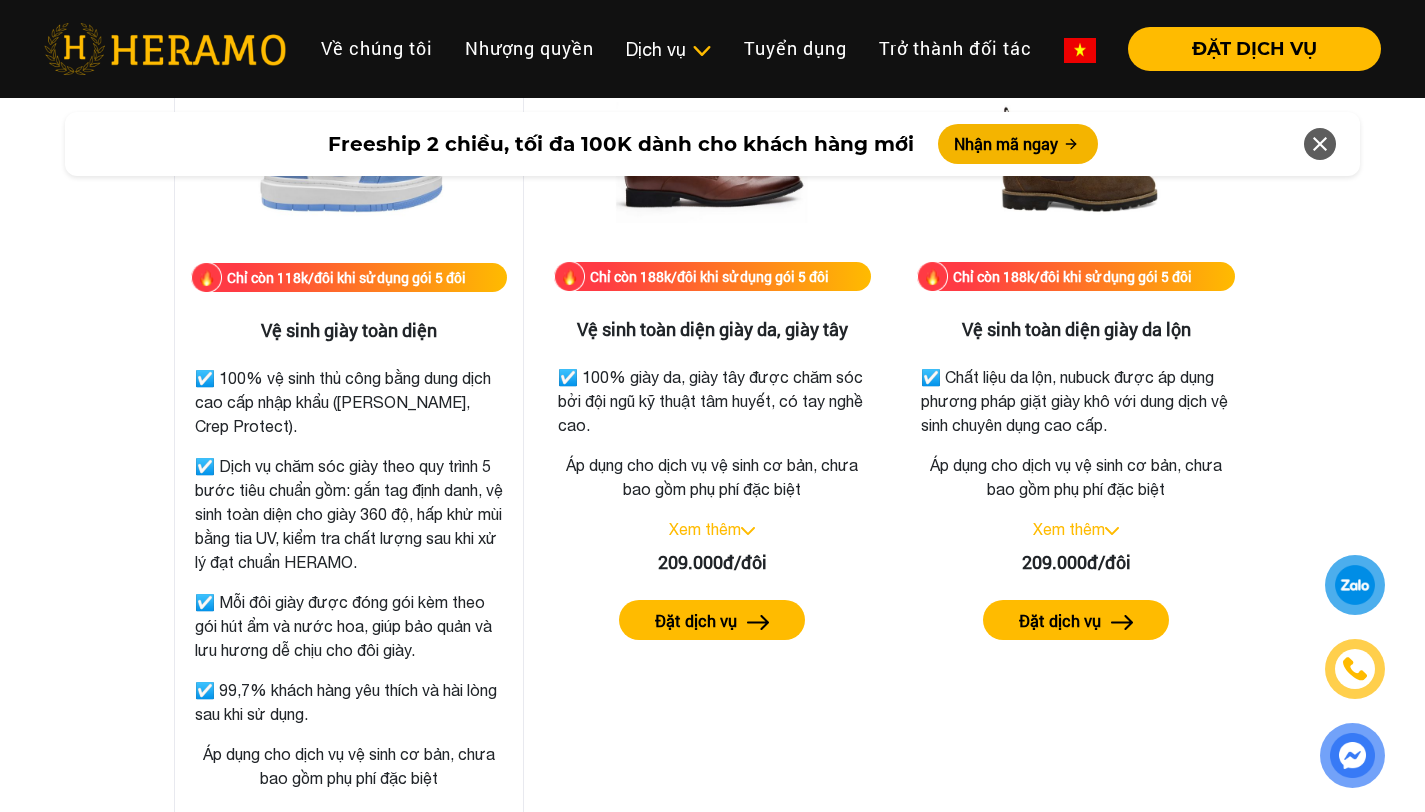 scroll, scrollTop: 2977, scrollLeft: 0, axis: vertical 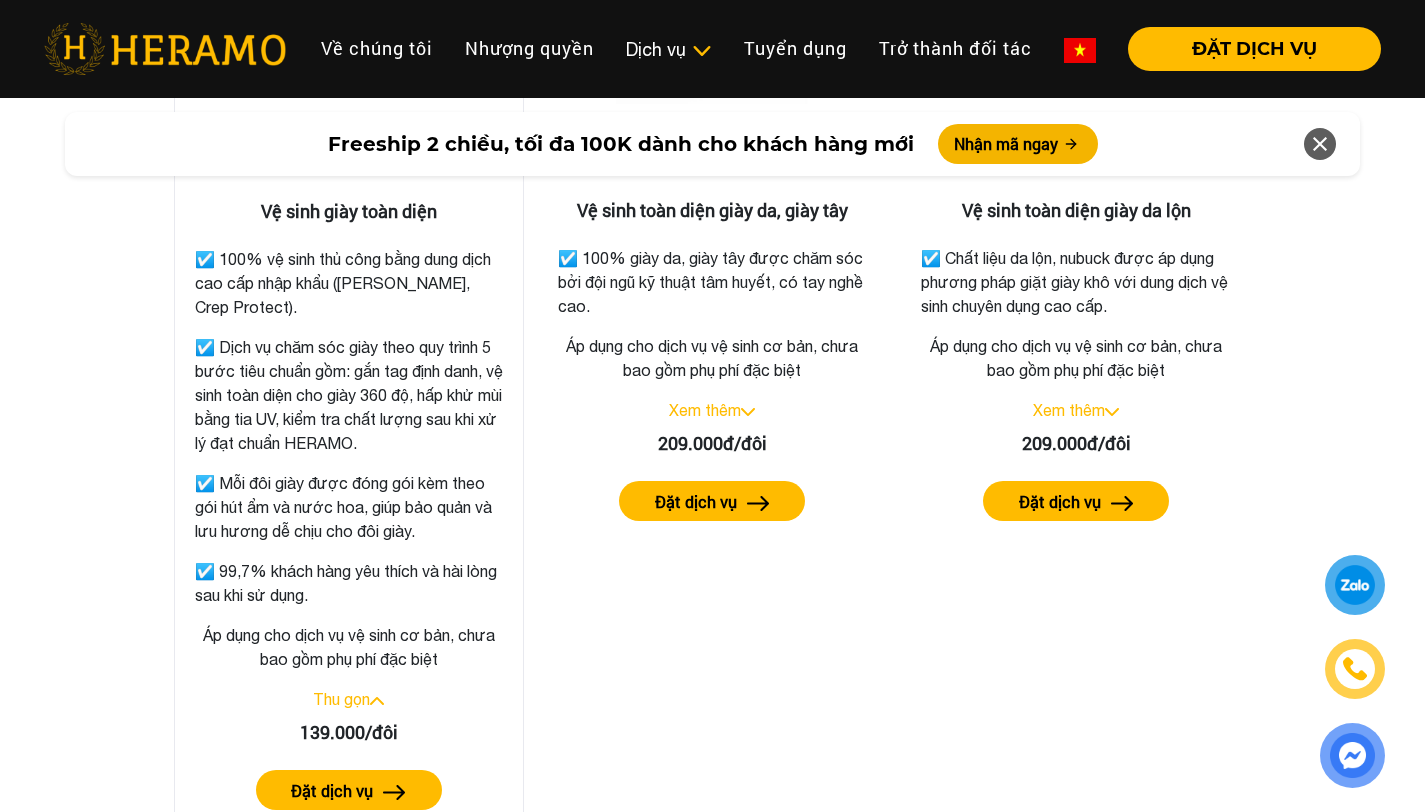 click on "Áp dụng cho dịch vụ vệ sinh cơ bản, chưa bao gồm phụ phí đặc biệt" at bounding box center (349, 647) 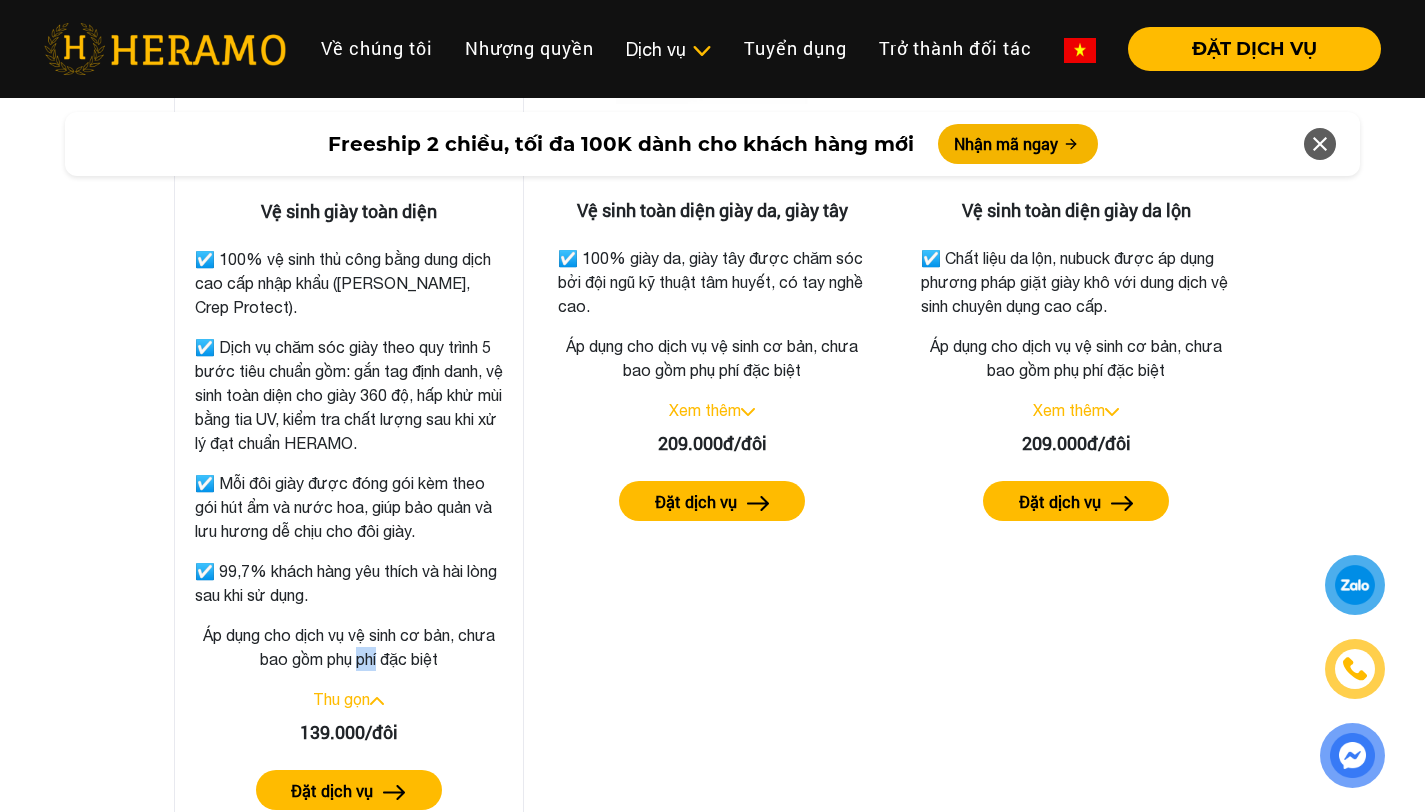 click on "Áp dụng cho dịch vụ vệ sinh cơ bản, chưa bao gồm phụ phí đặc biệt" at bounding box center (349, 647) 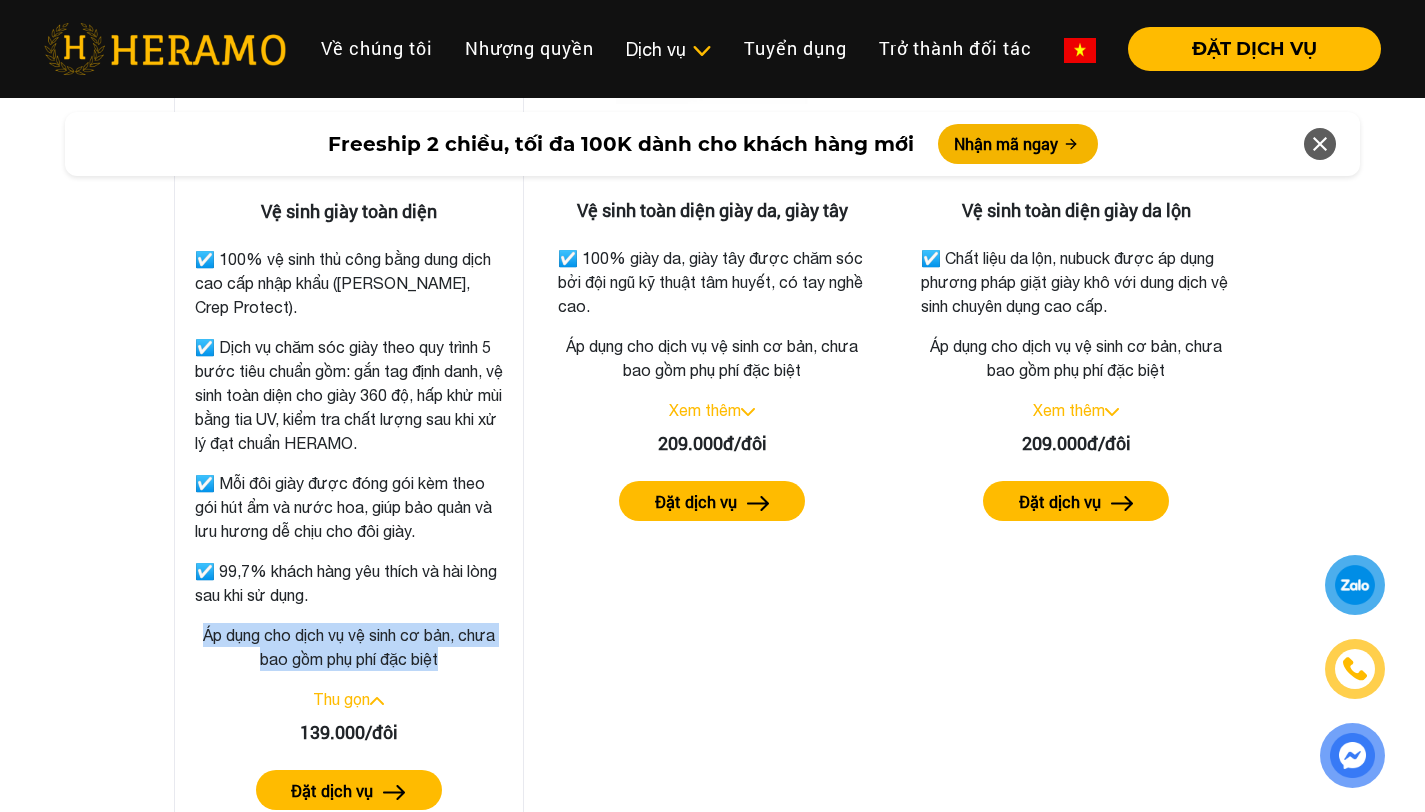 click on "Áp dụng cho dịch vụ vệ sinh cơ bản, chưa bao gồm phụ phí đặc biệt" at bounding box center [349, 647] 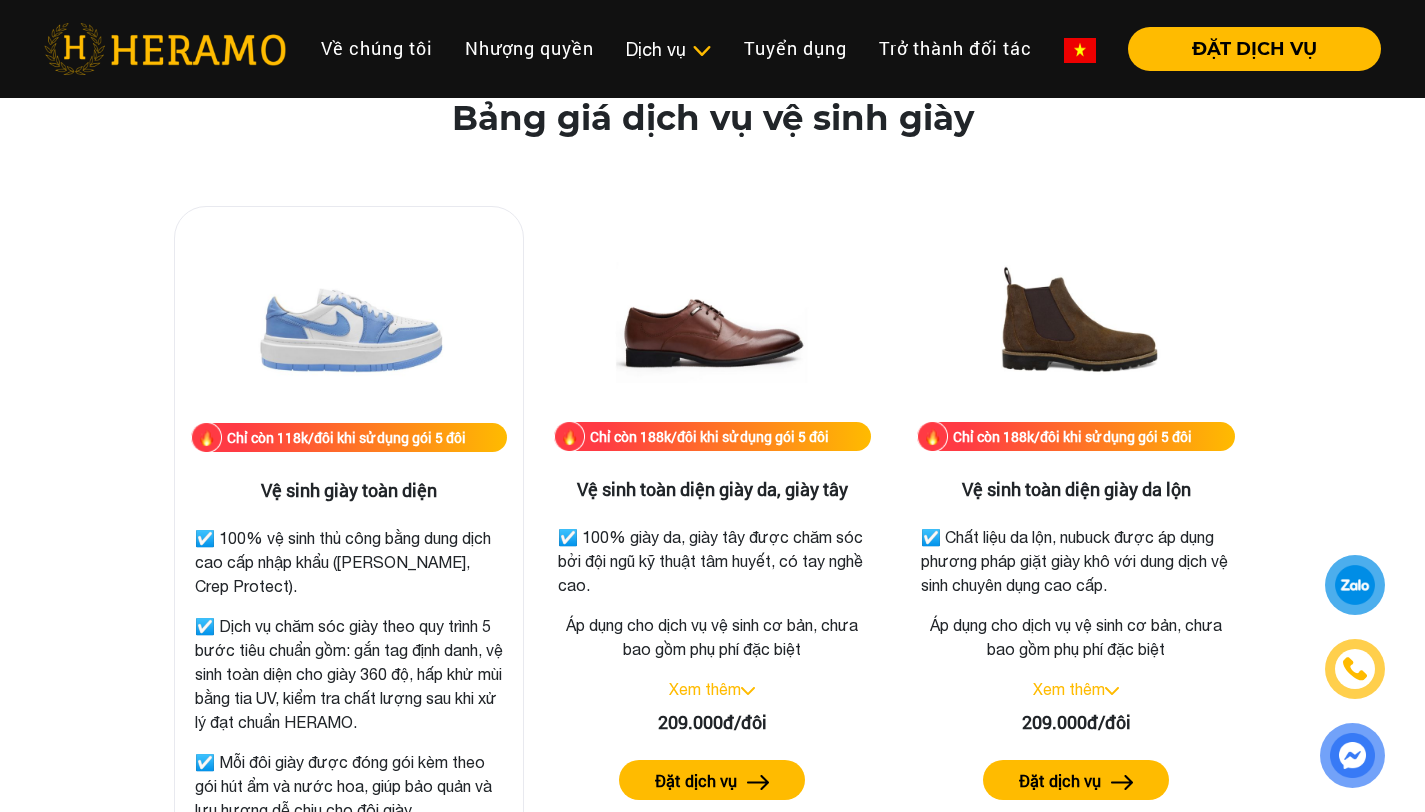 scroll, scrollTop: 2560, scrollLeft: 0, axis: vertical 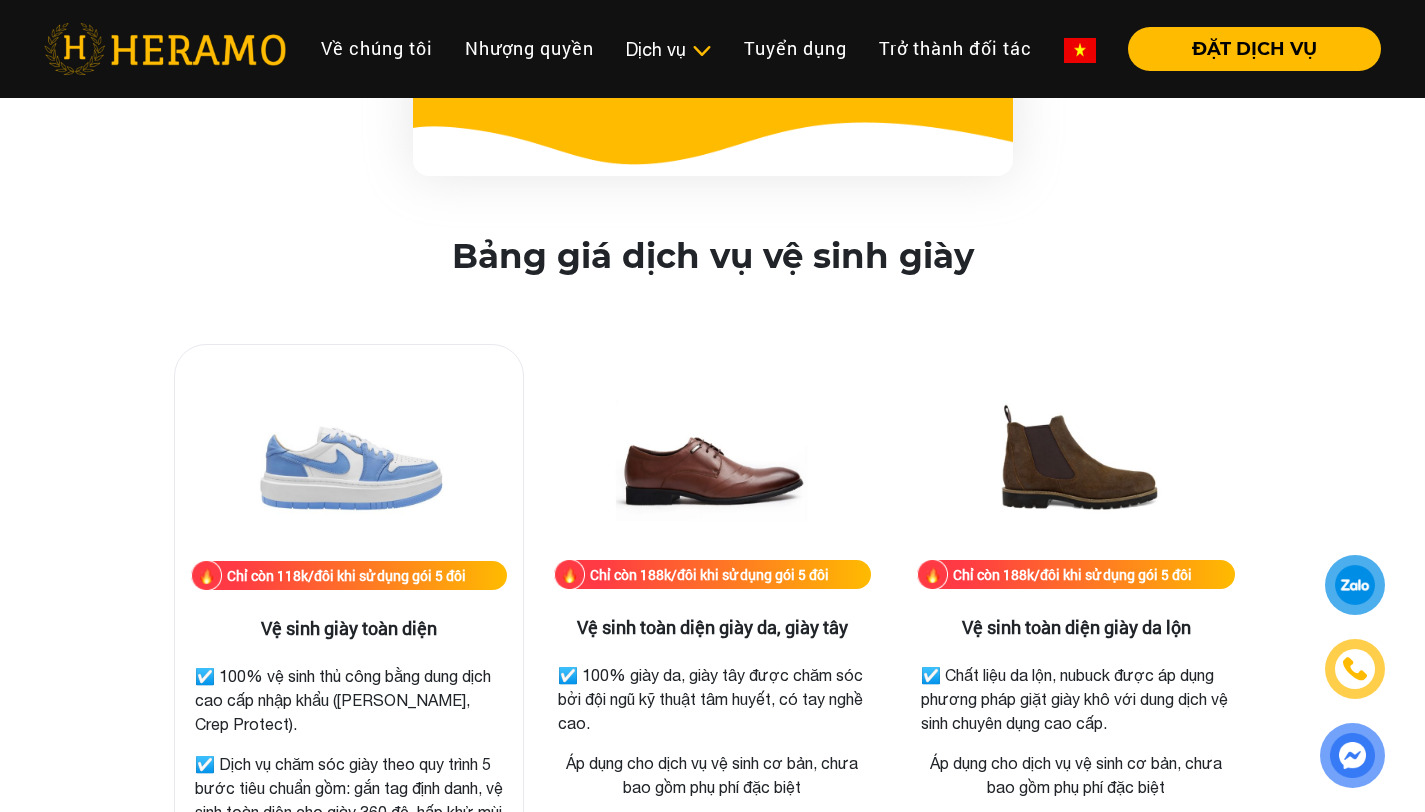 click at bounding box center [349, 461] 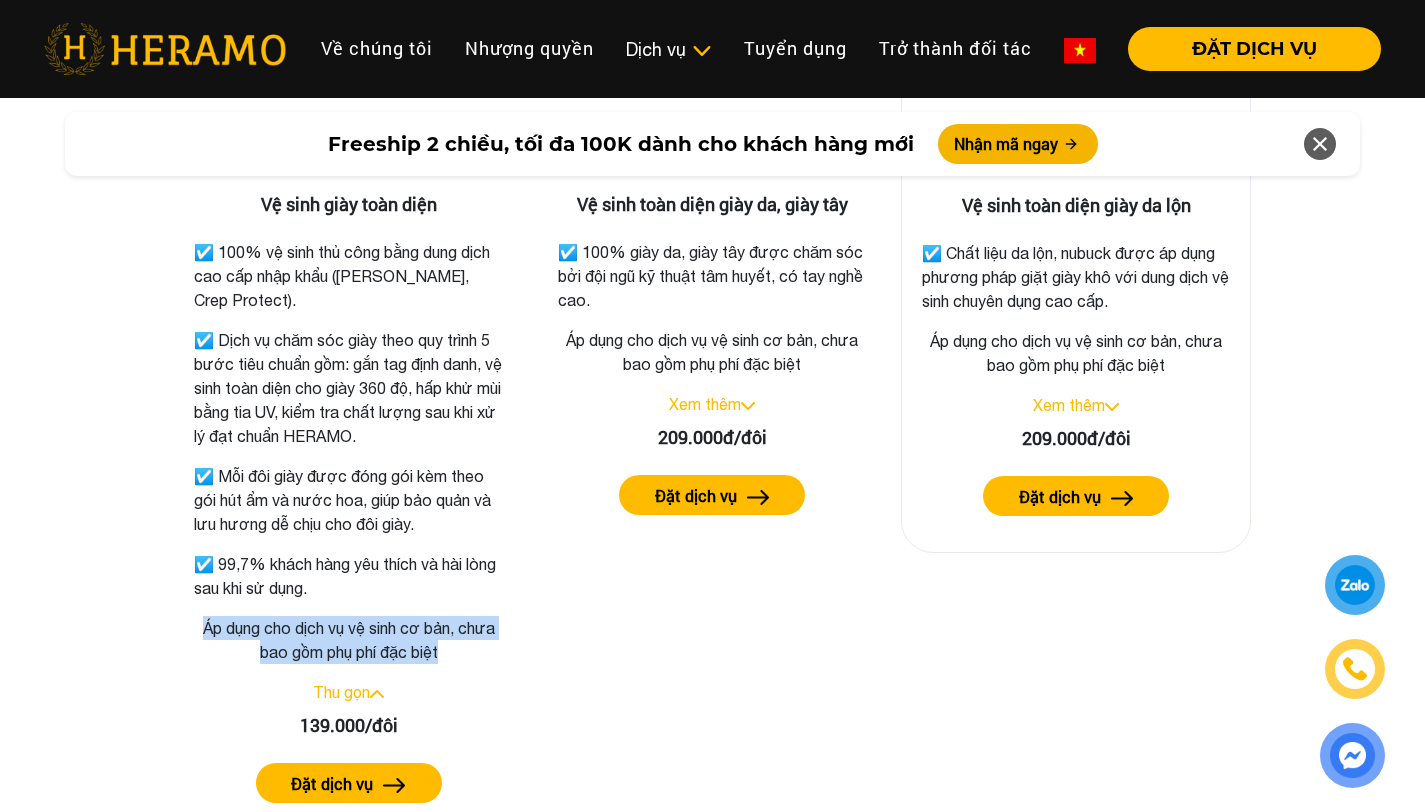 scroll, scrollTop: 2887, scrollLeft: 0, axis: vertical 